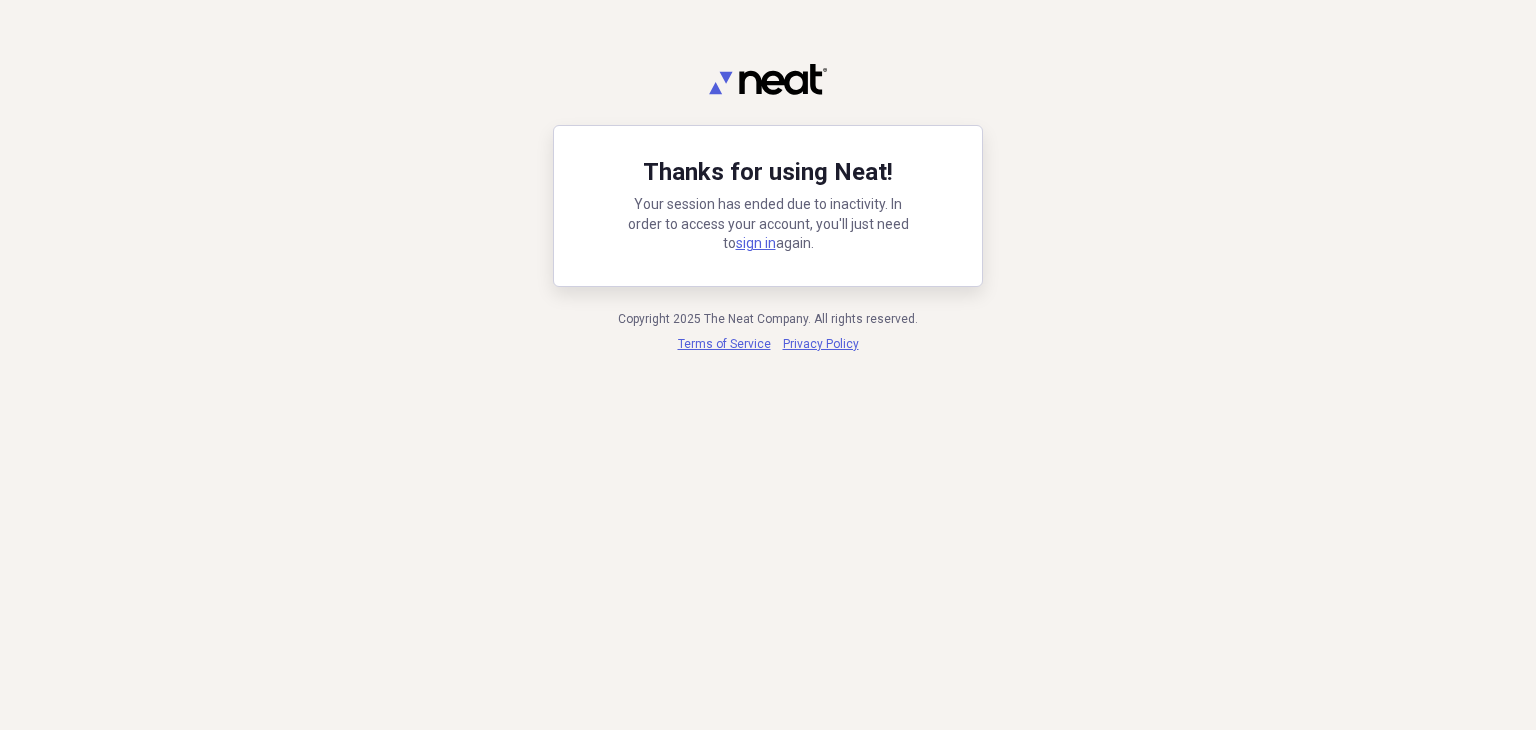 scroll, scrollTop: 0, scrollLeft: 0, axis: both 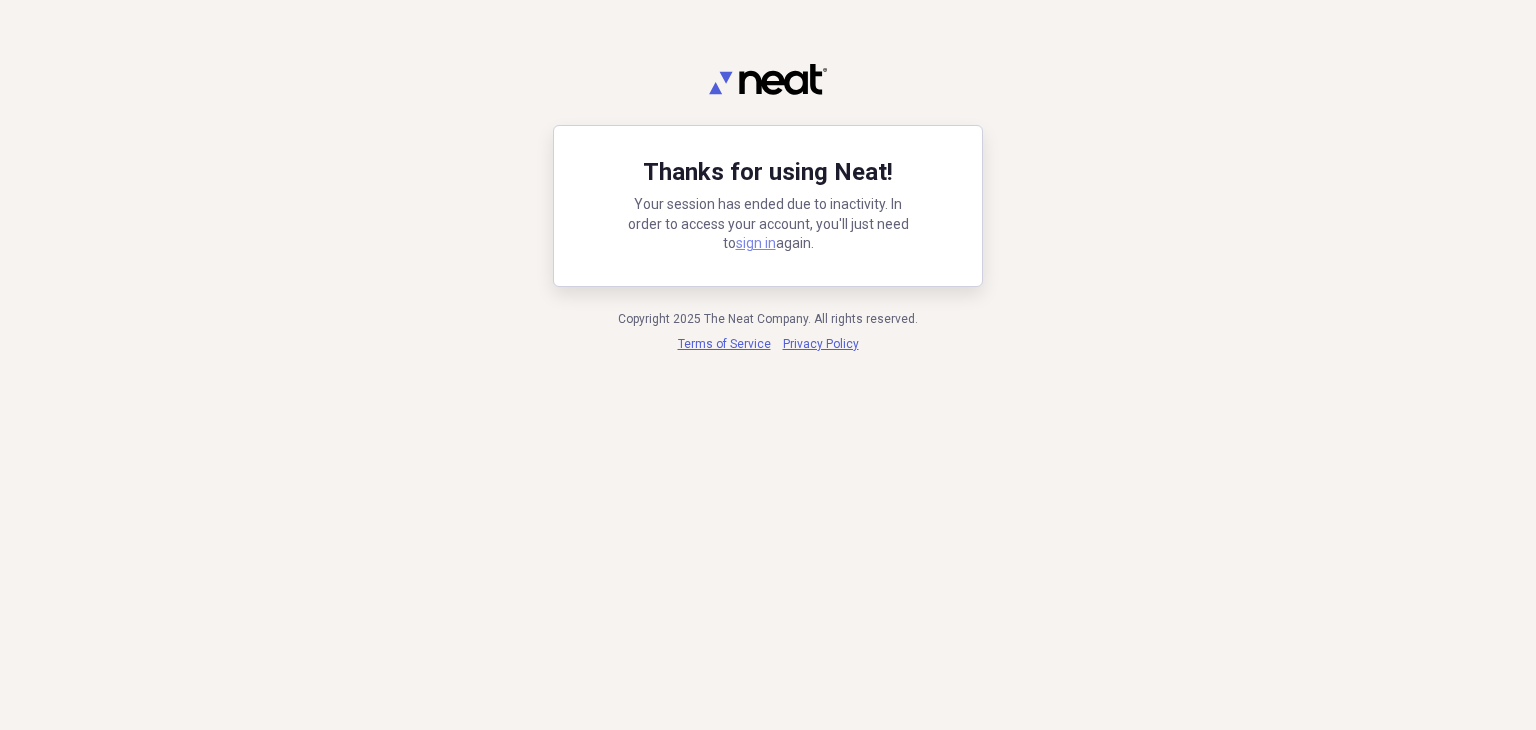click on "sign in" at bounding box center [756, 243] 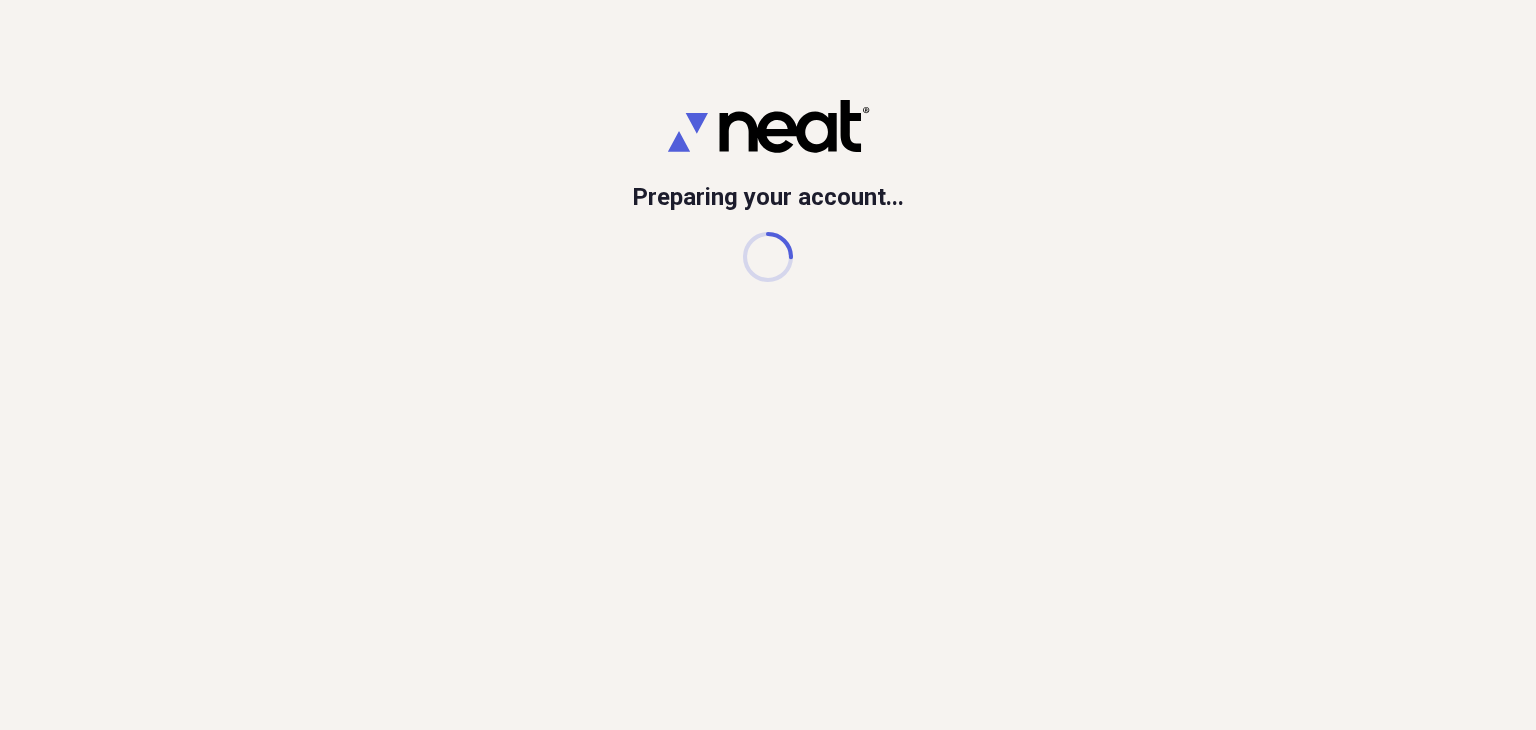 scroll, scrollTop: 0, scrollLeft: 0, axis: both 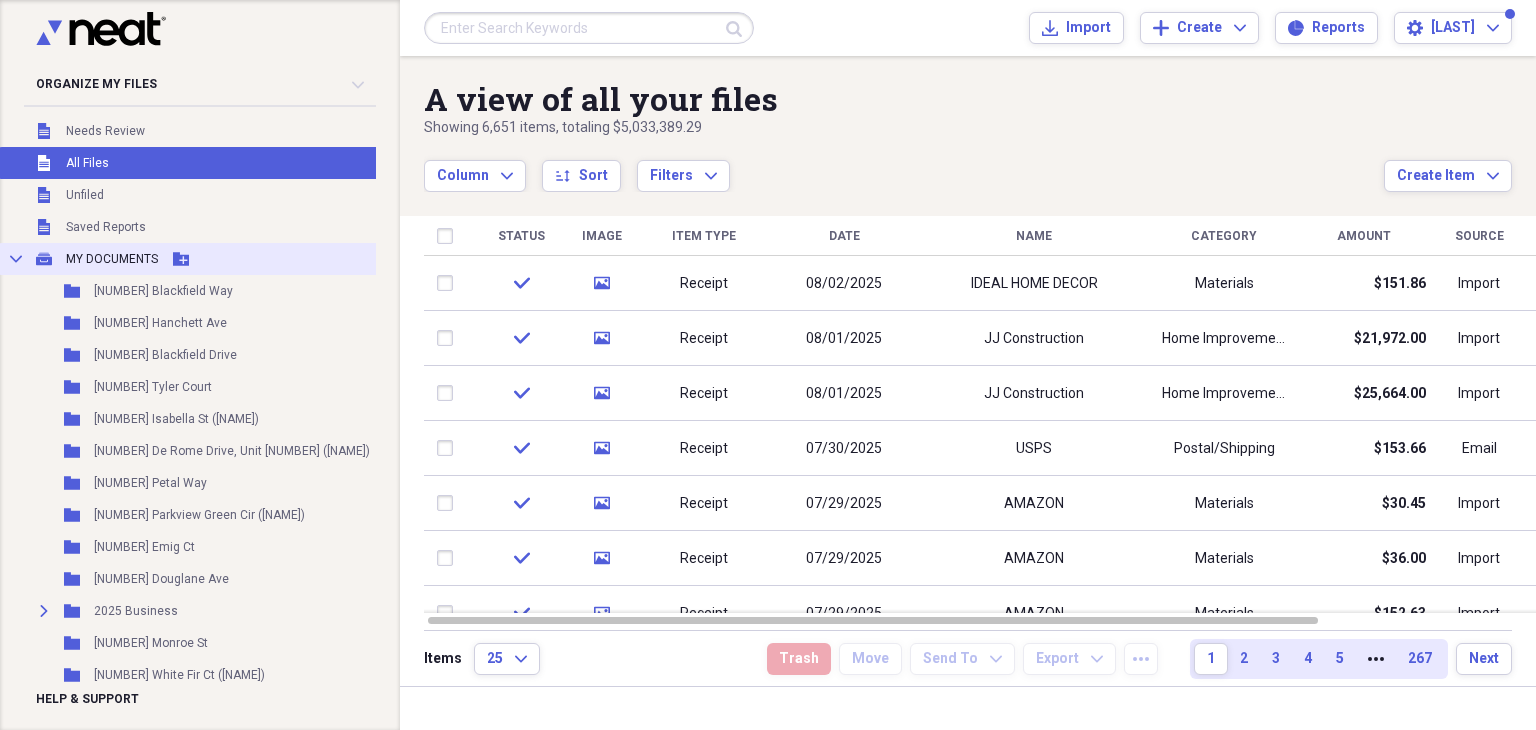 click 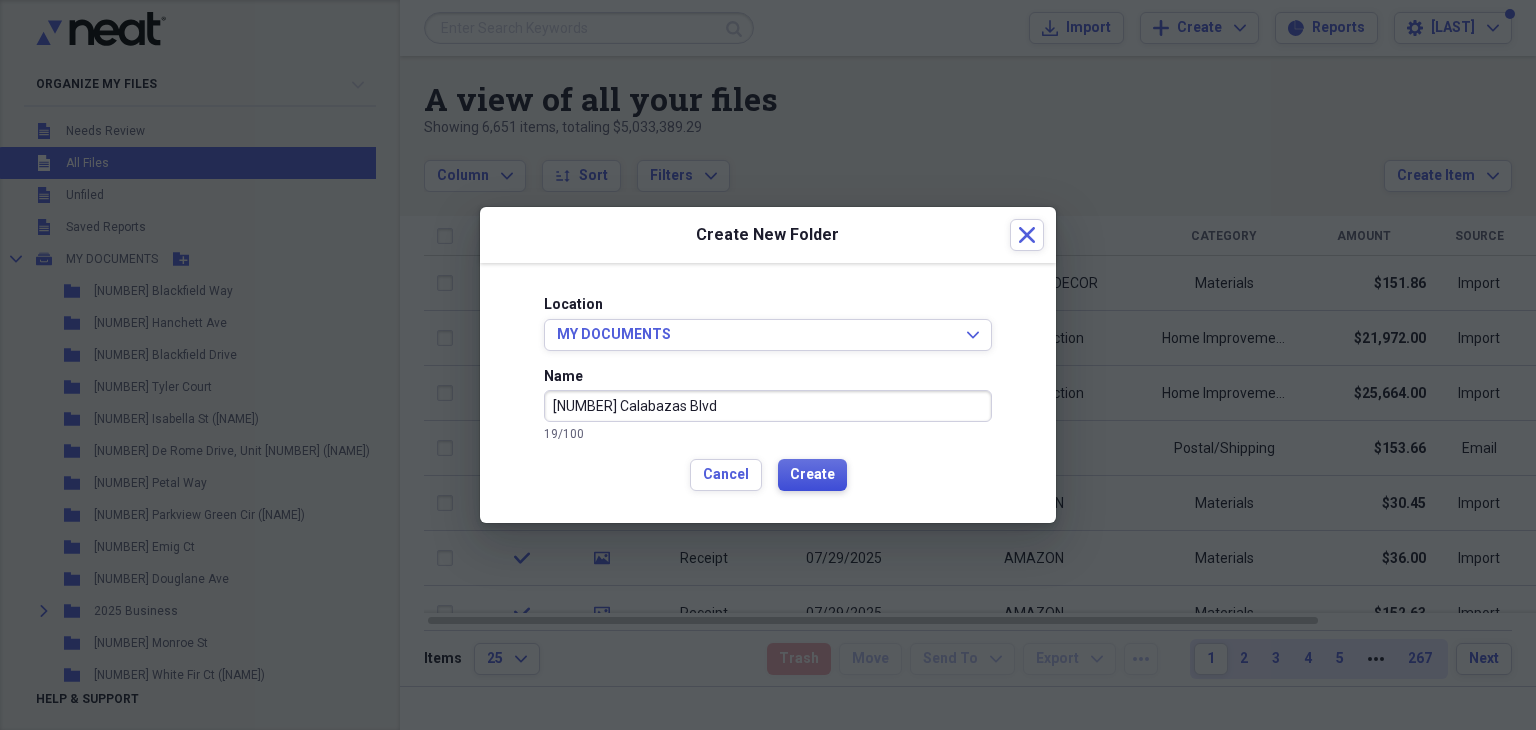 type on "[NUMBER] Calabazas Blvd" 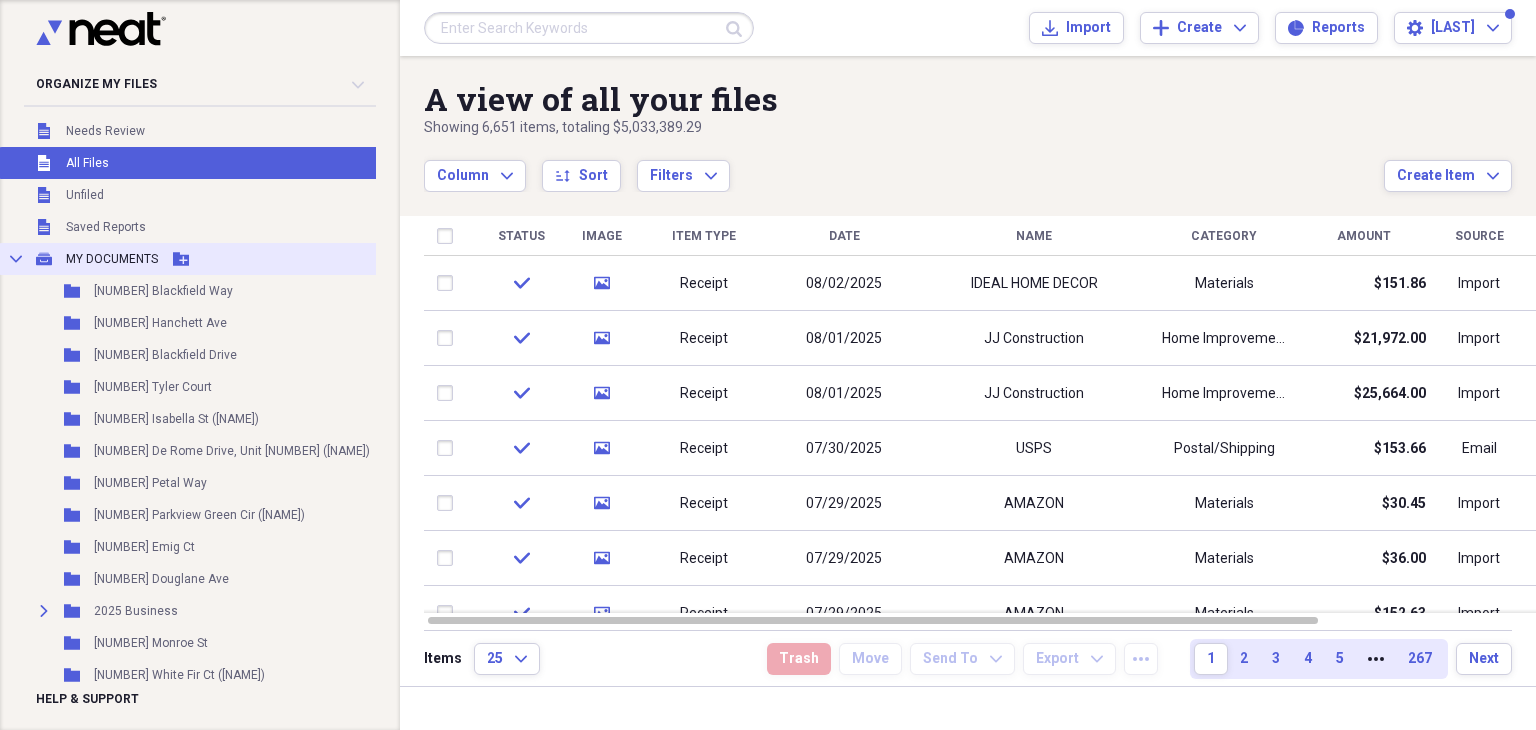 click on "Add Folder" 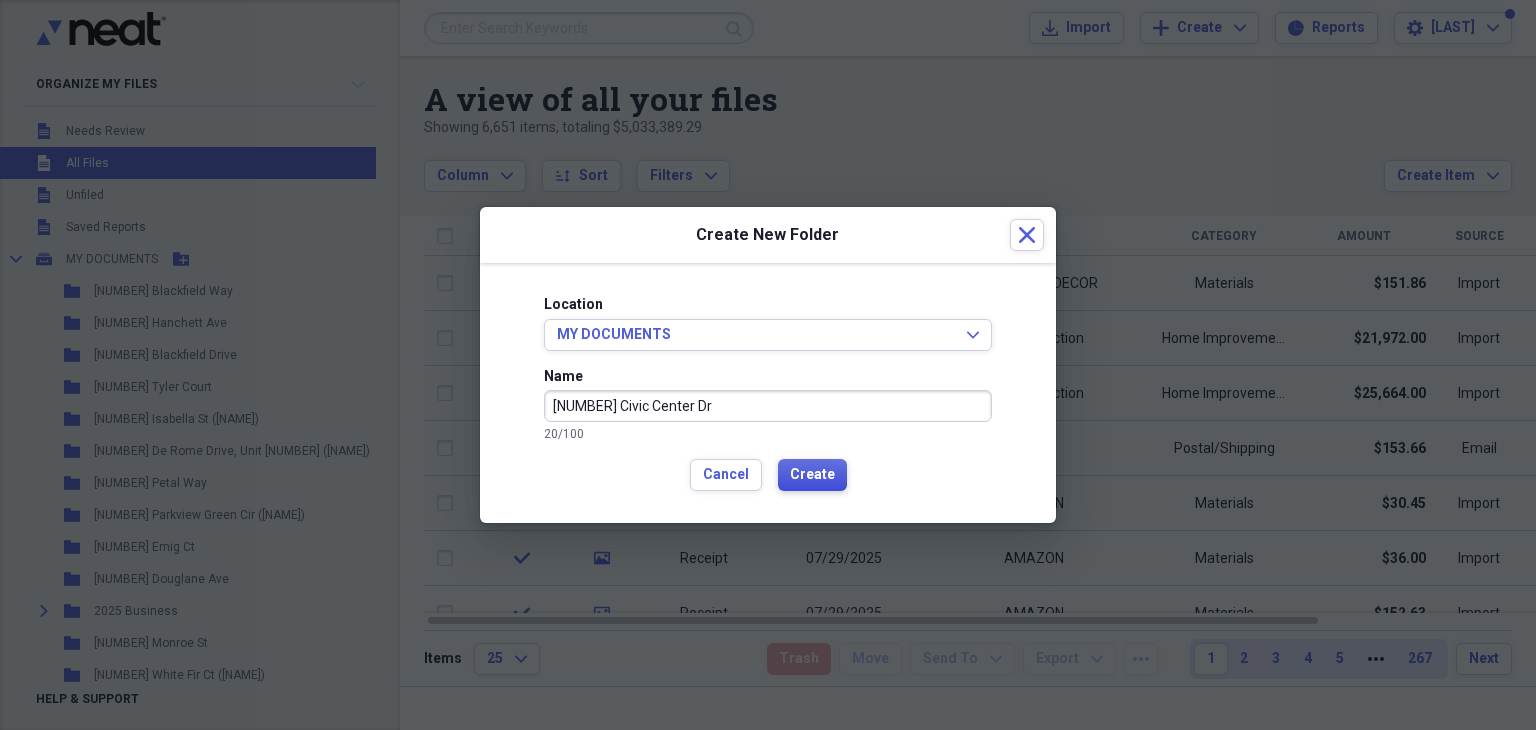 type on "[NUMBER] Civic Center Dr" 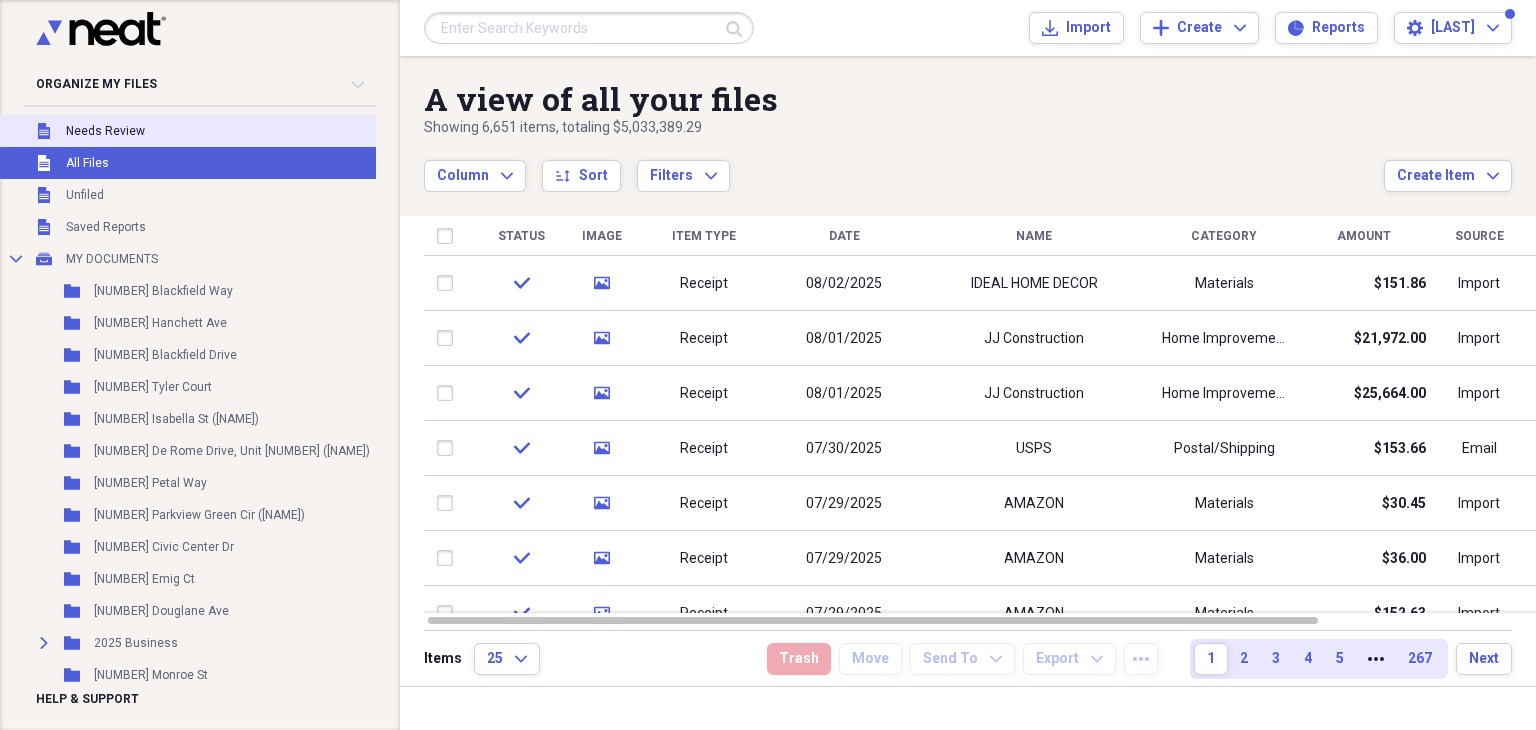 click on "Needs Review" at bounding box center [105, 131] 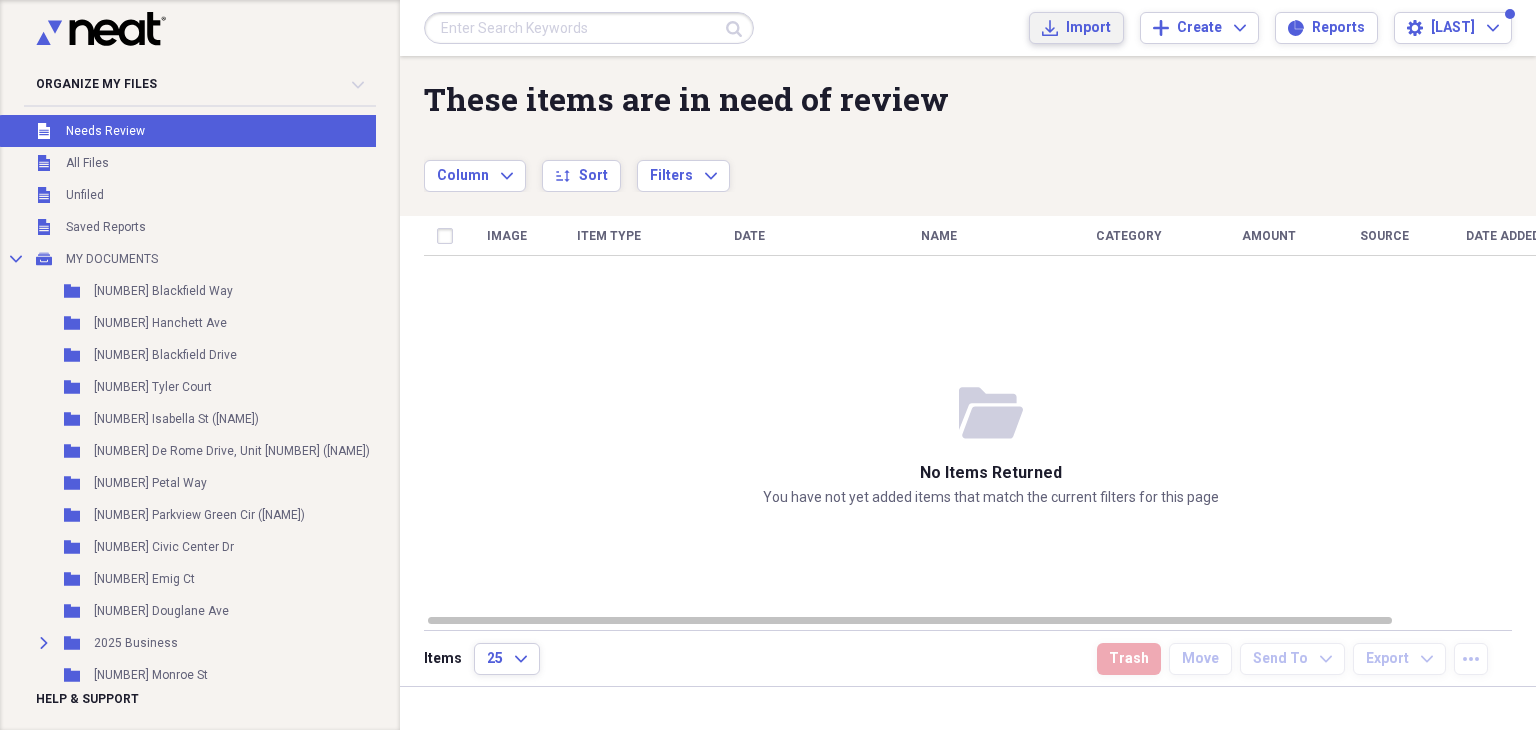 click on "Import" at bounding box center [1088, 28] 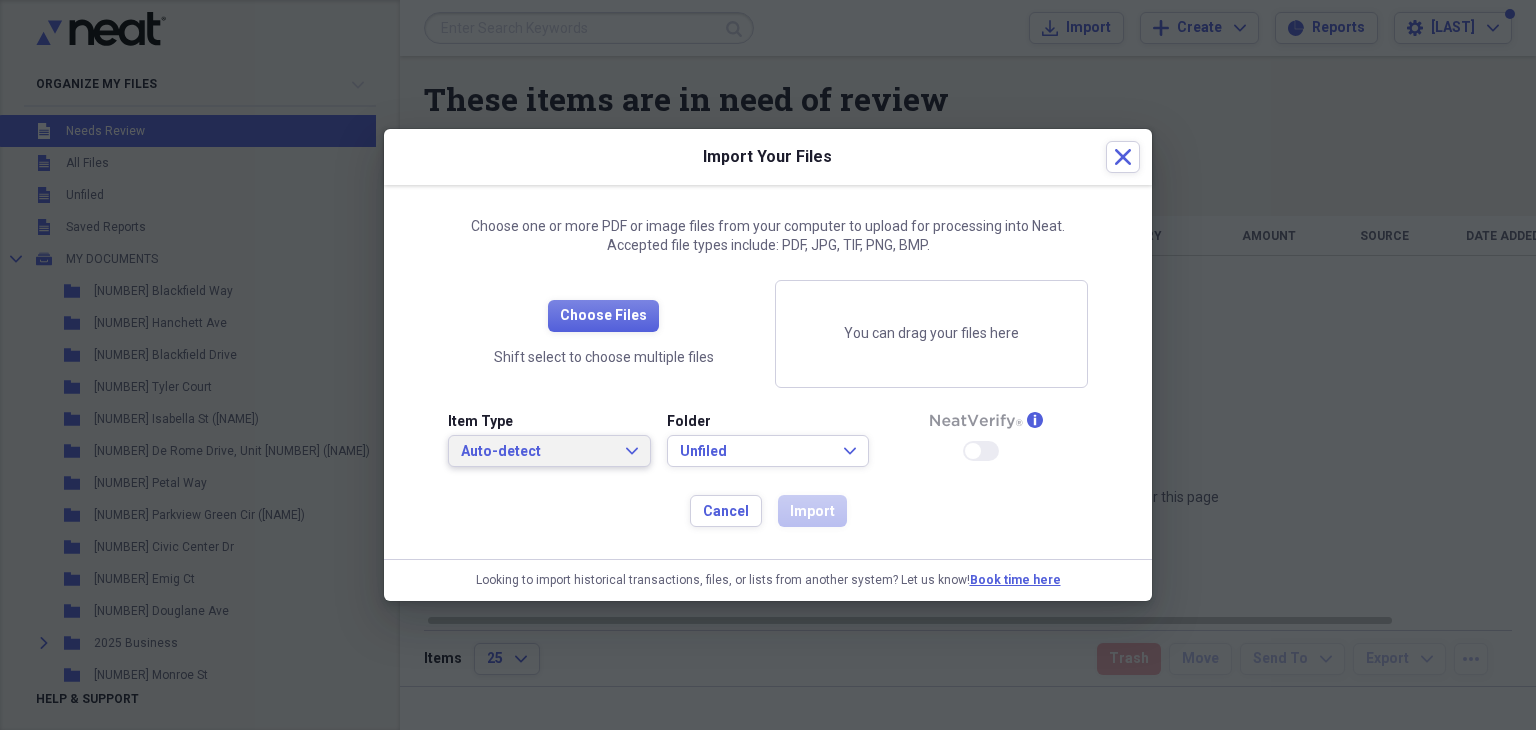 click on "Auto-detect" at bounding box center (537, 452) 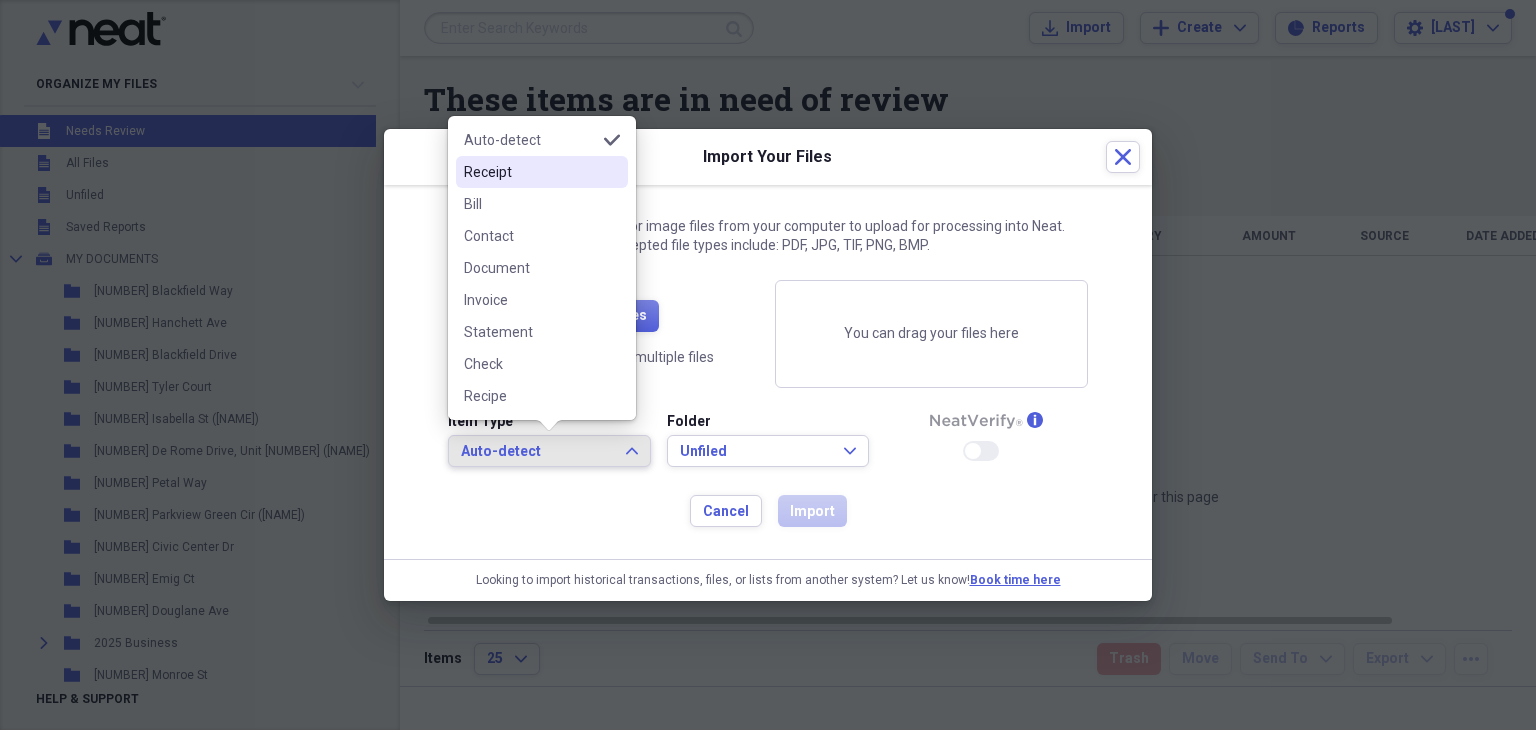 click on "Receipt" at bounding box center (530, 172) 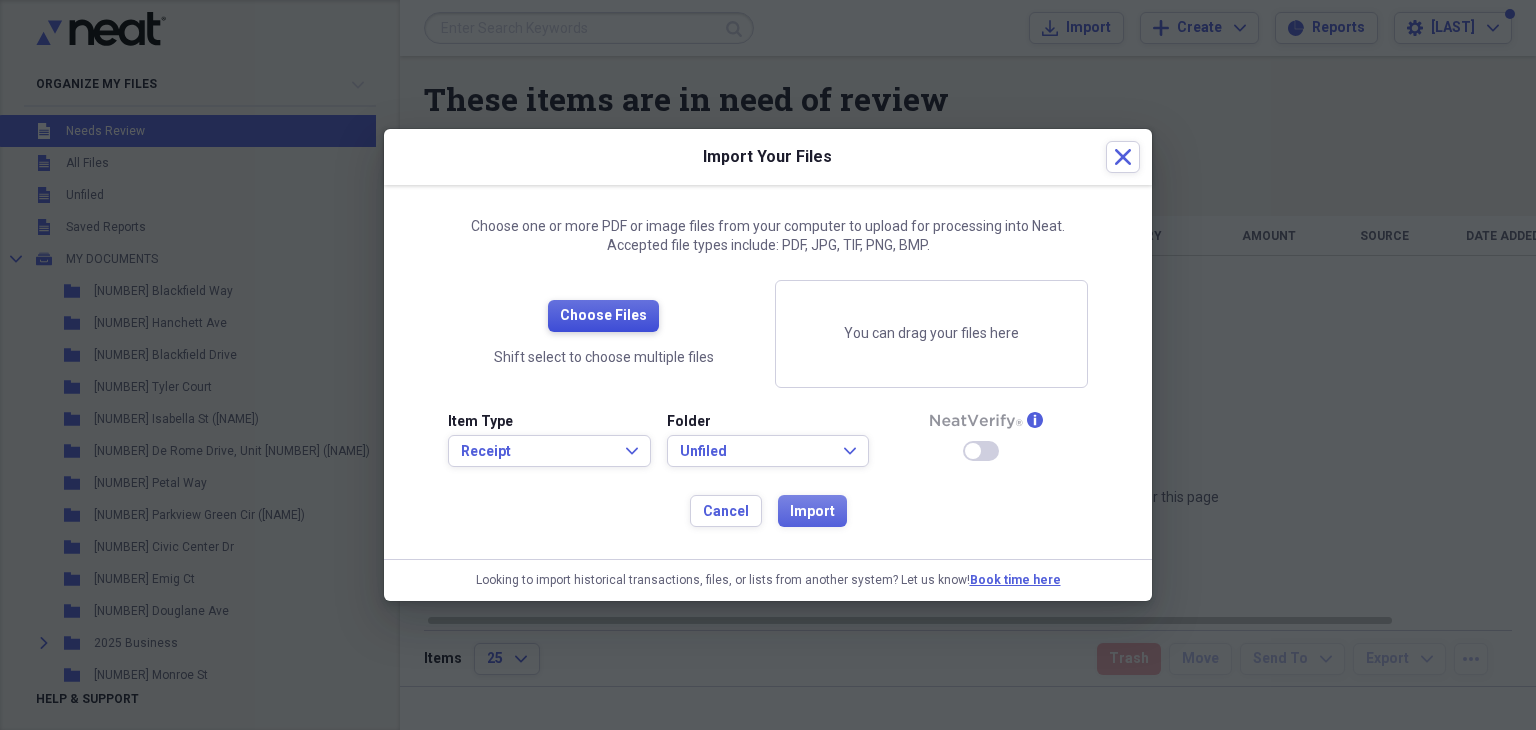 click on "Choose Files" at bounding box center [603, 316] 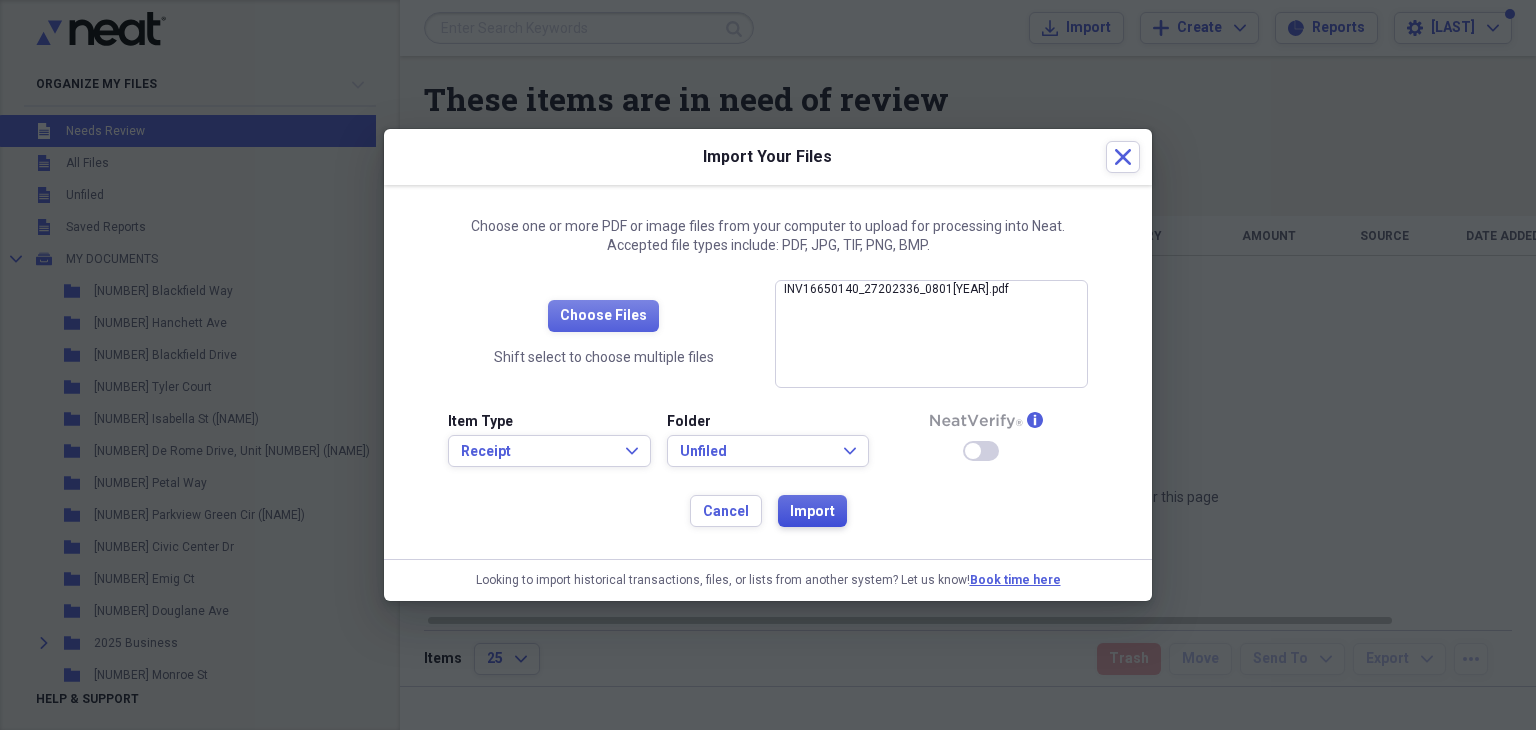 click on "Import" at bounding box center [812, 512] 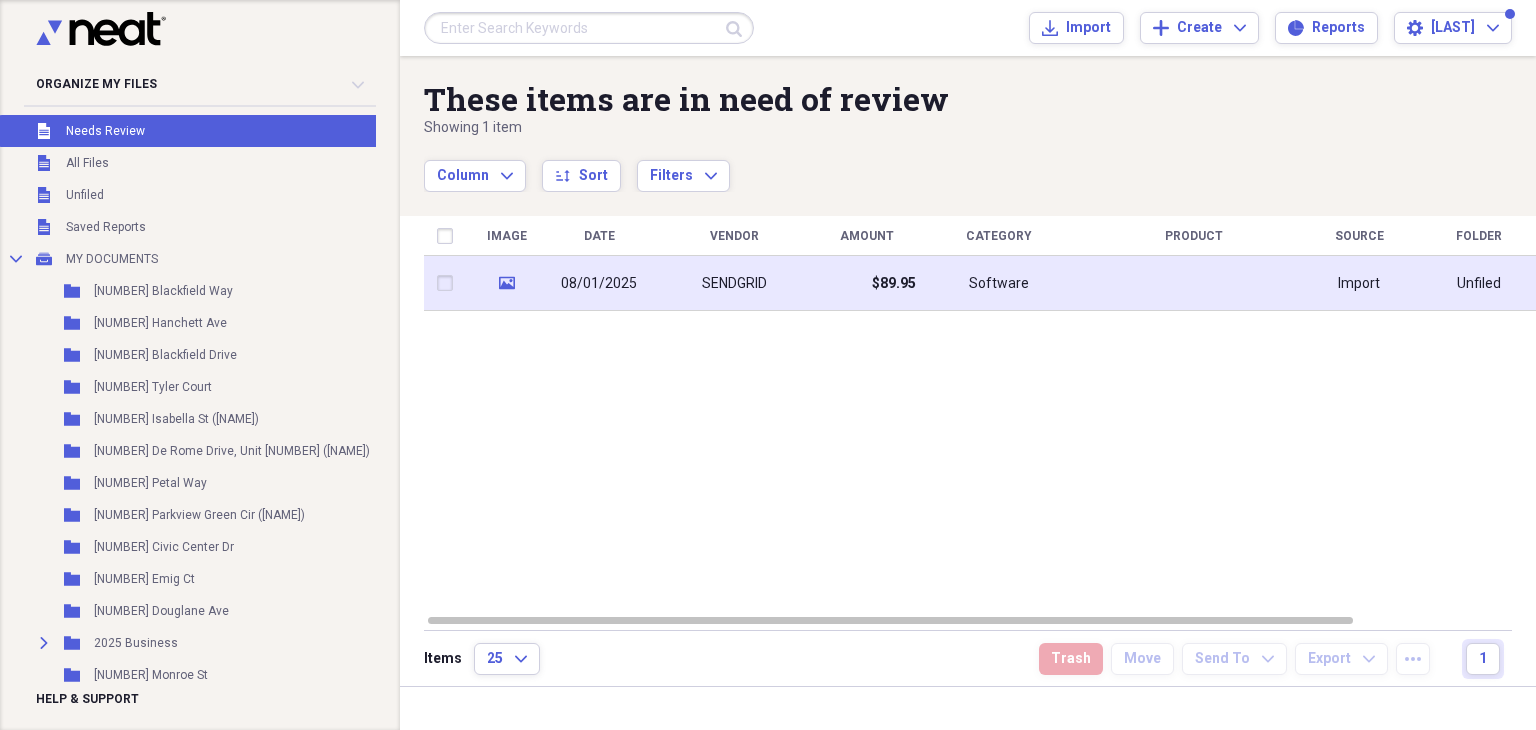 click on "SENDGRID" at bounding box center (734, 284) 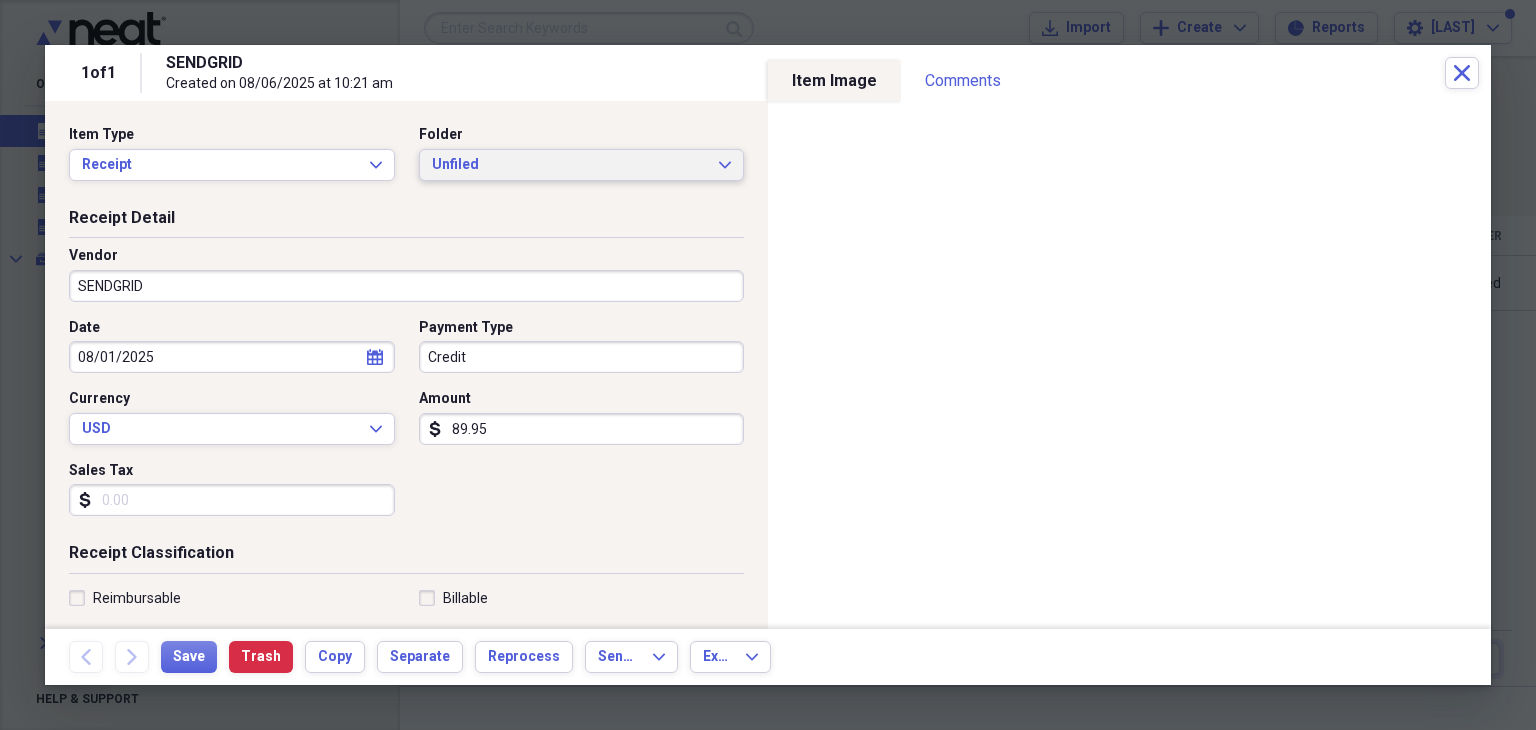 click on "Unfiled" at bounding box center [570, 165] 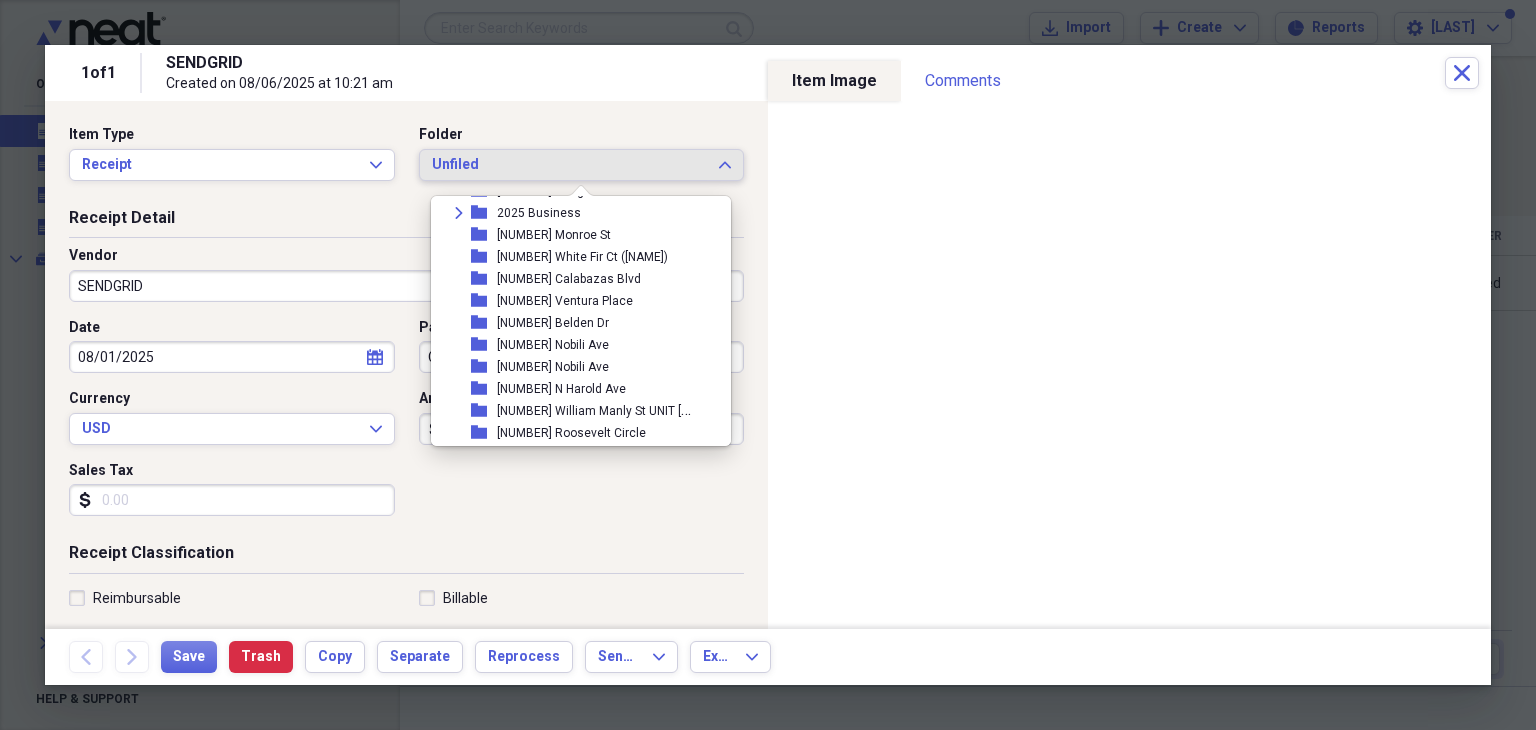 scroll, scrollTop: 291, scrollLeft: 0, axis: vertical 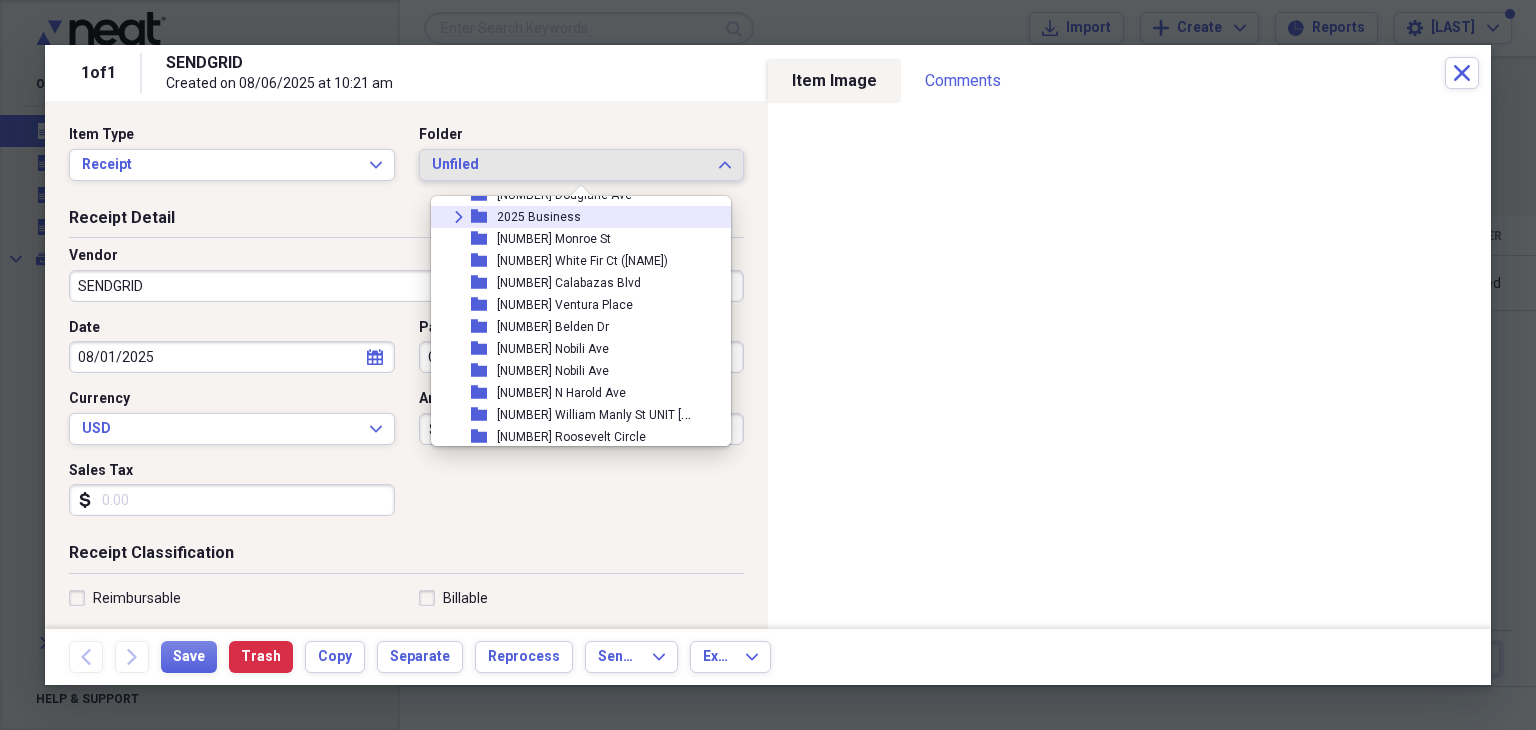 click on "Expand" 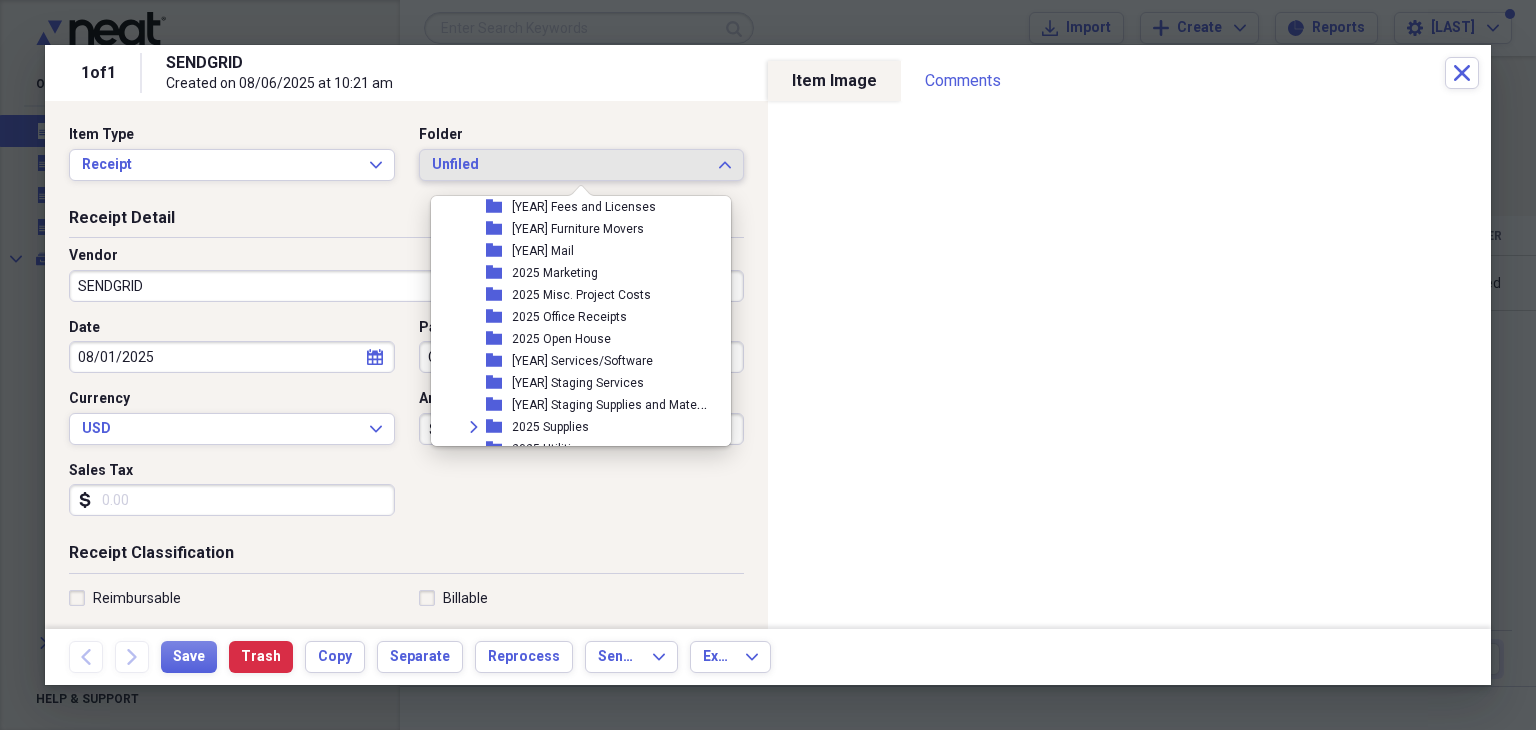 scroll, scrollTop: 501, scrollLeft: 0, axis: vertical 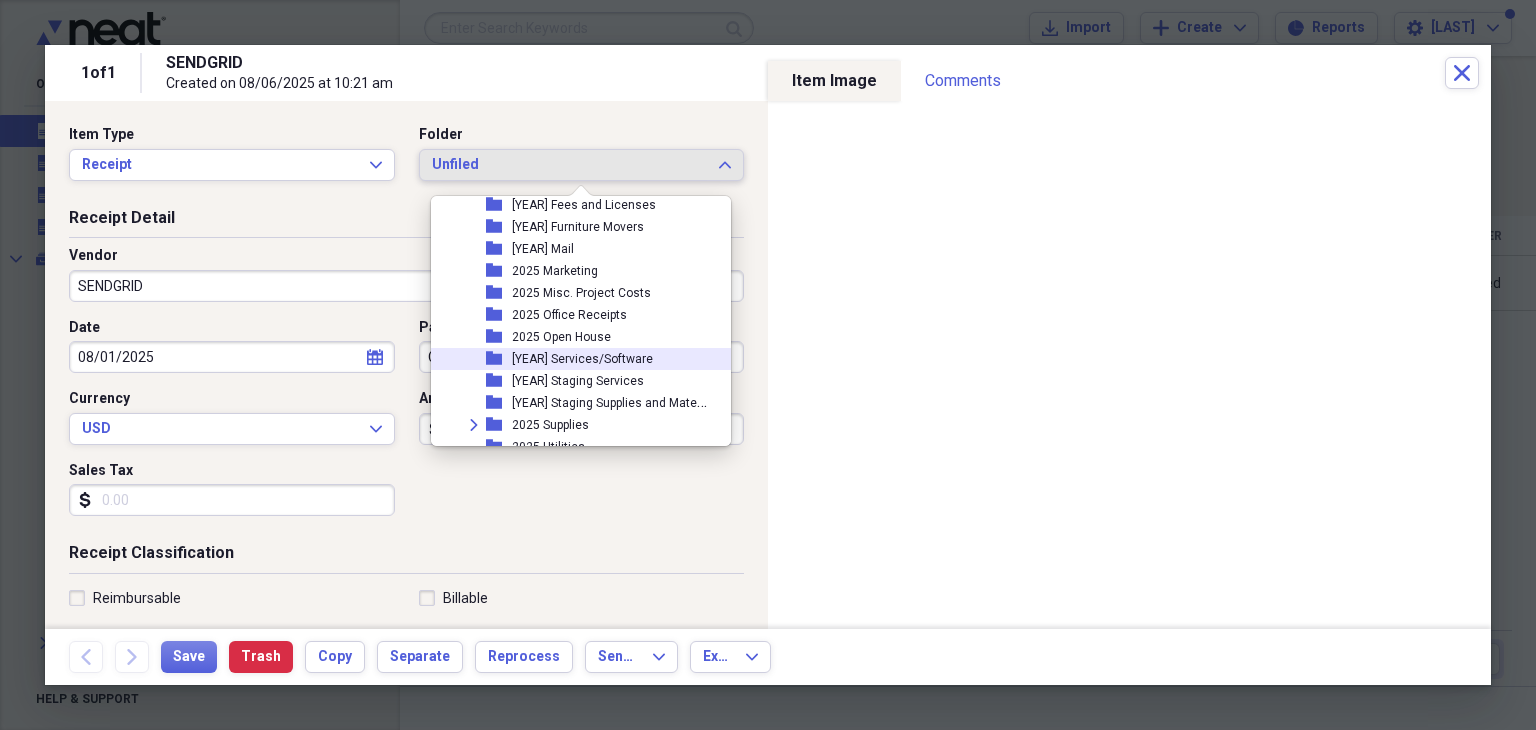 click on "[YEAR] Services/Software" at bounding box center (582, 359) 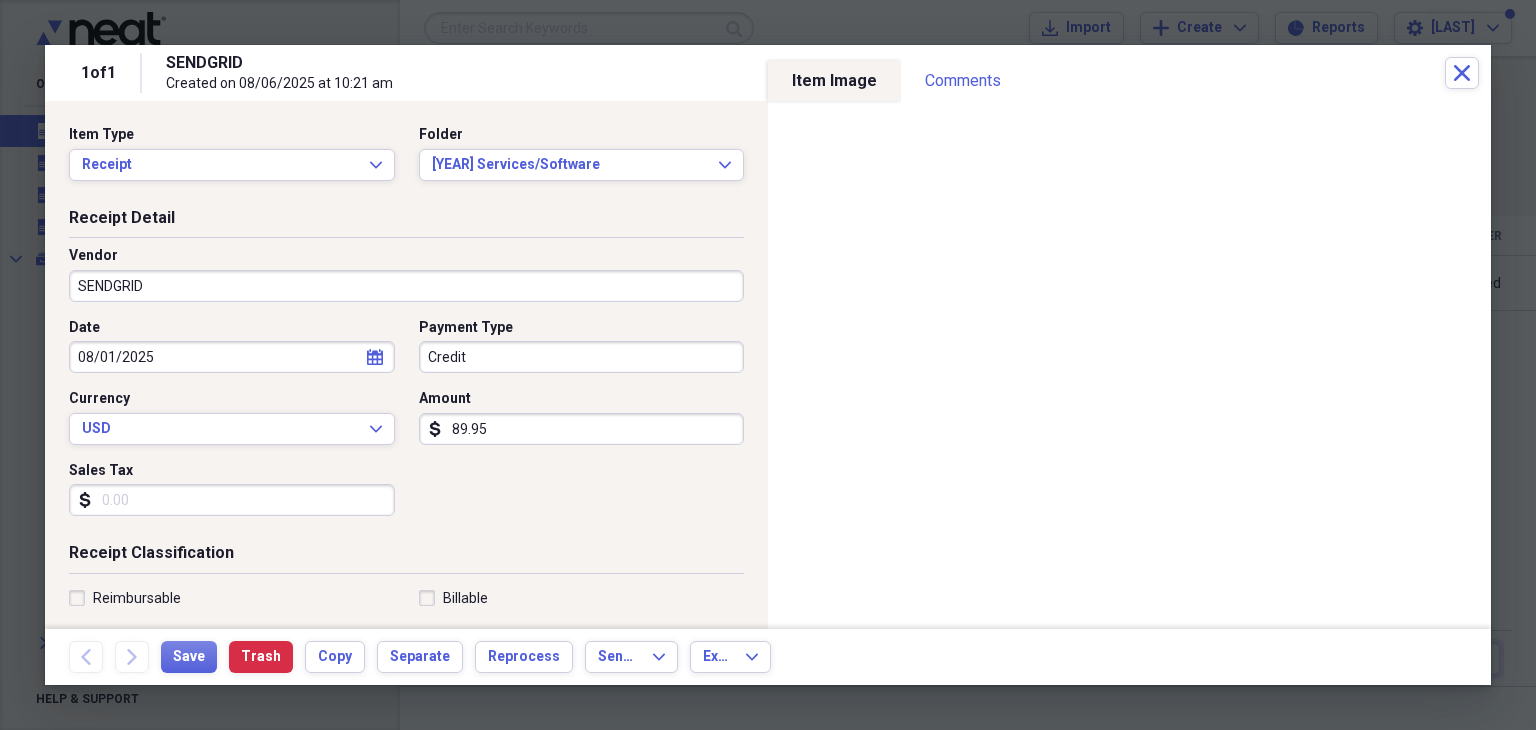 click on "Credit" at bounding box center [582, 357] 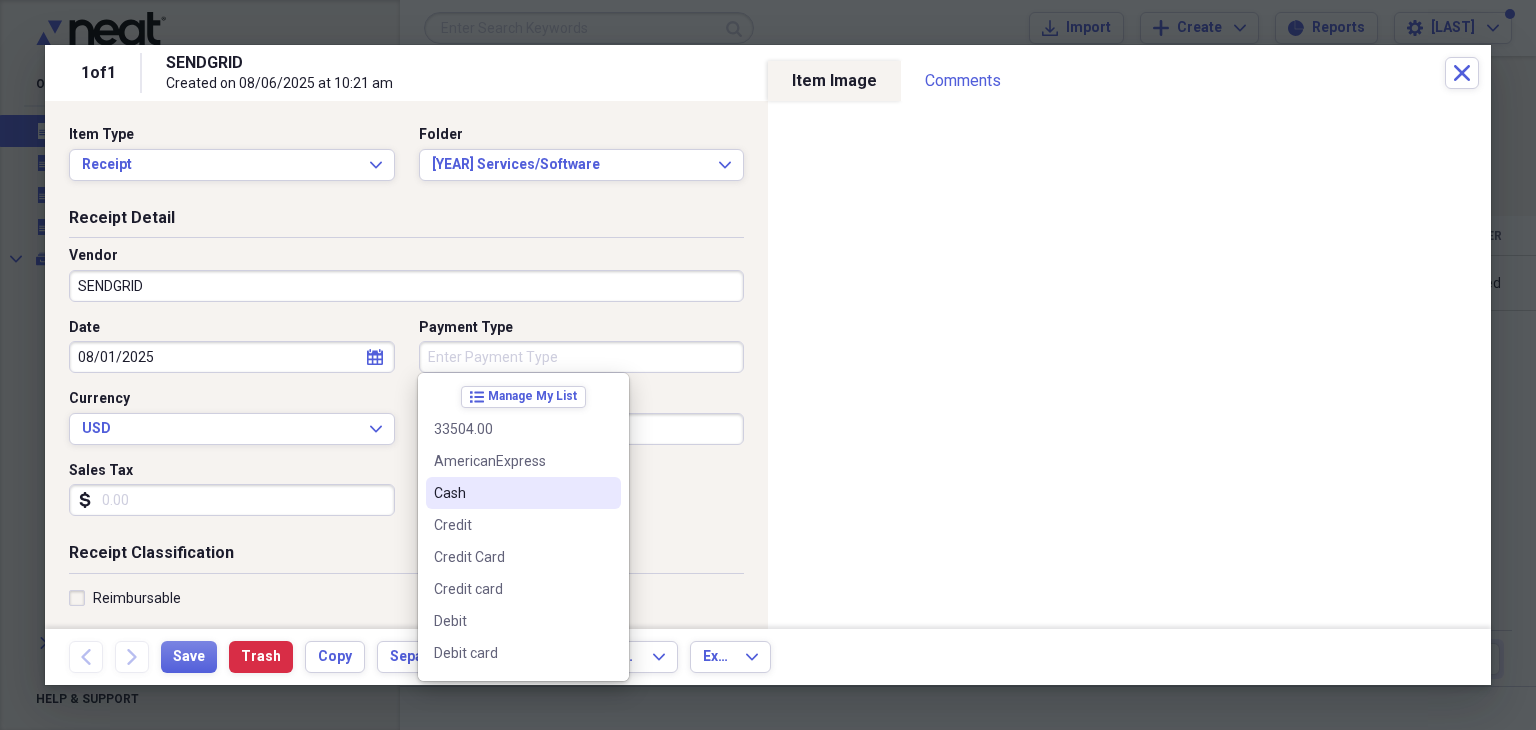 type 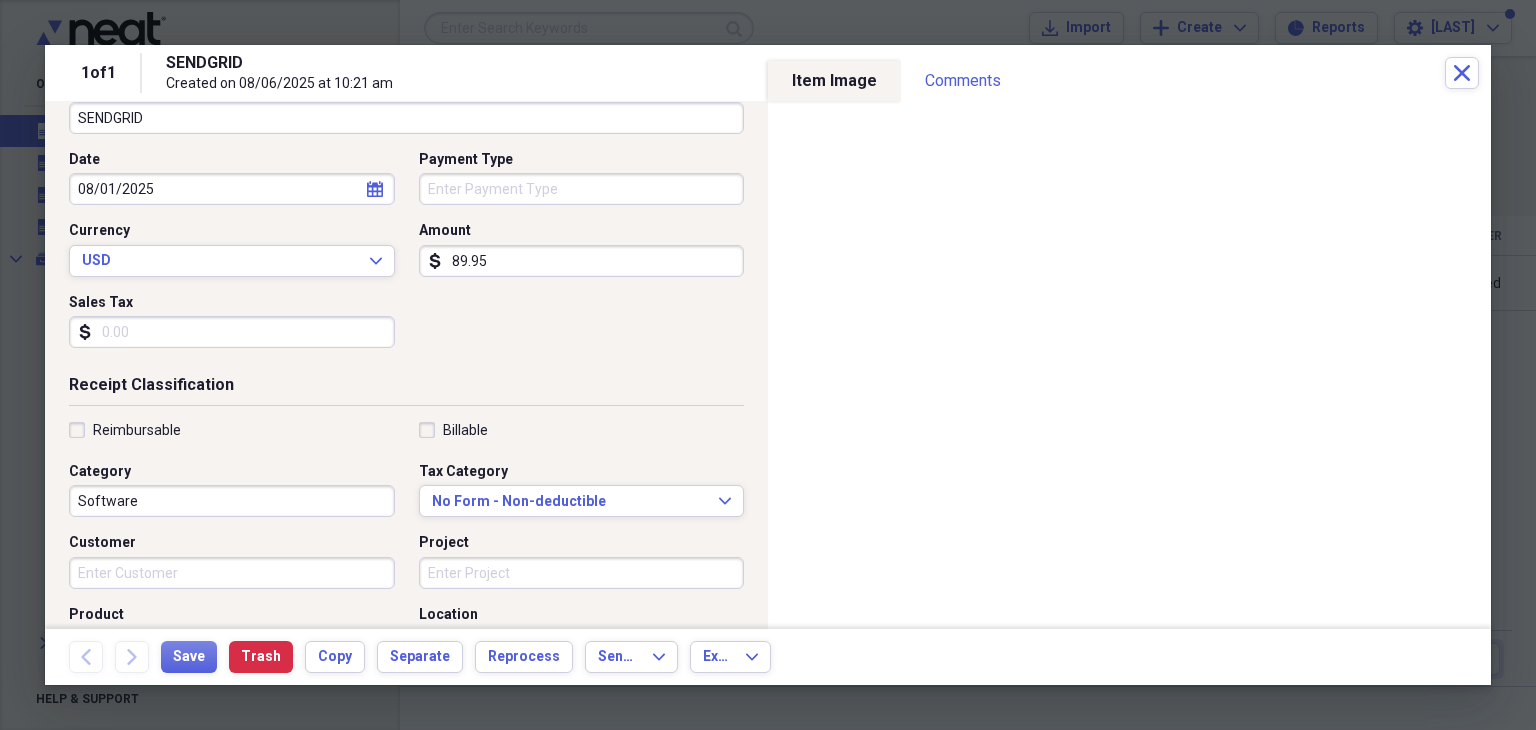 scroll, scrollTop: 168, scrollLeft: 0, axis: vertical 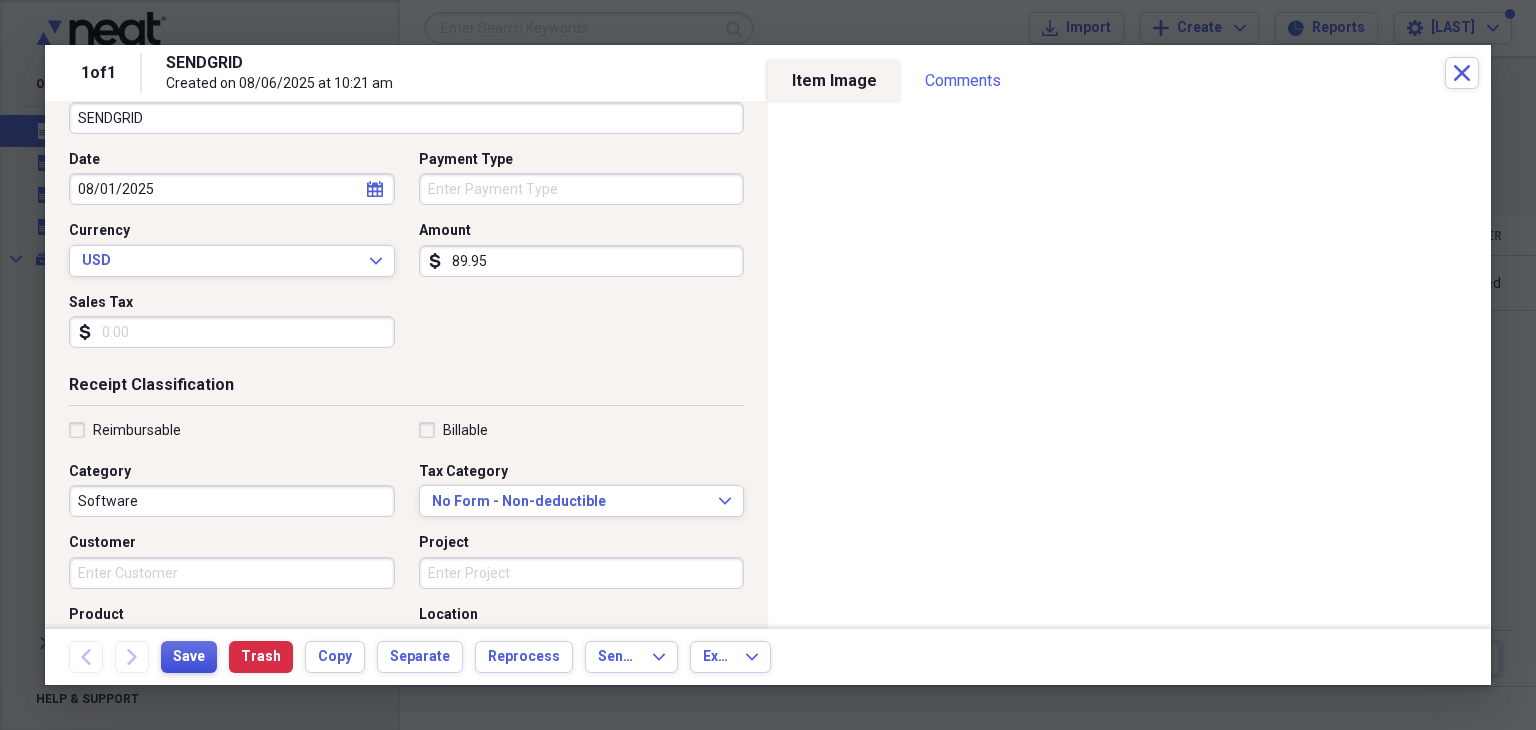 click on "Save" at bounding box center [189, 657] 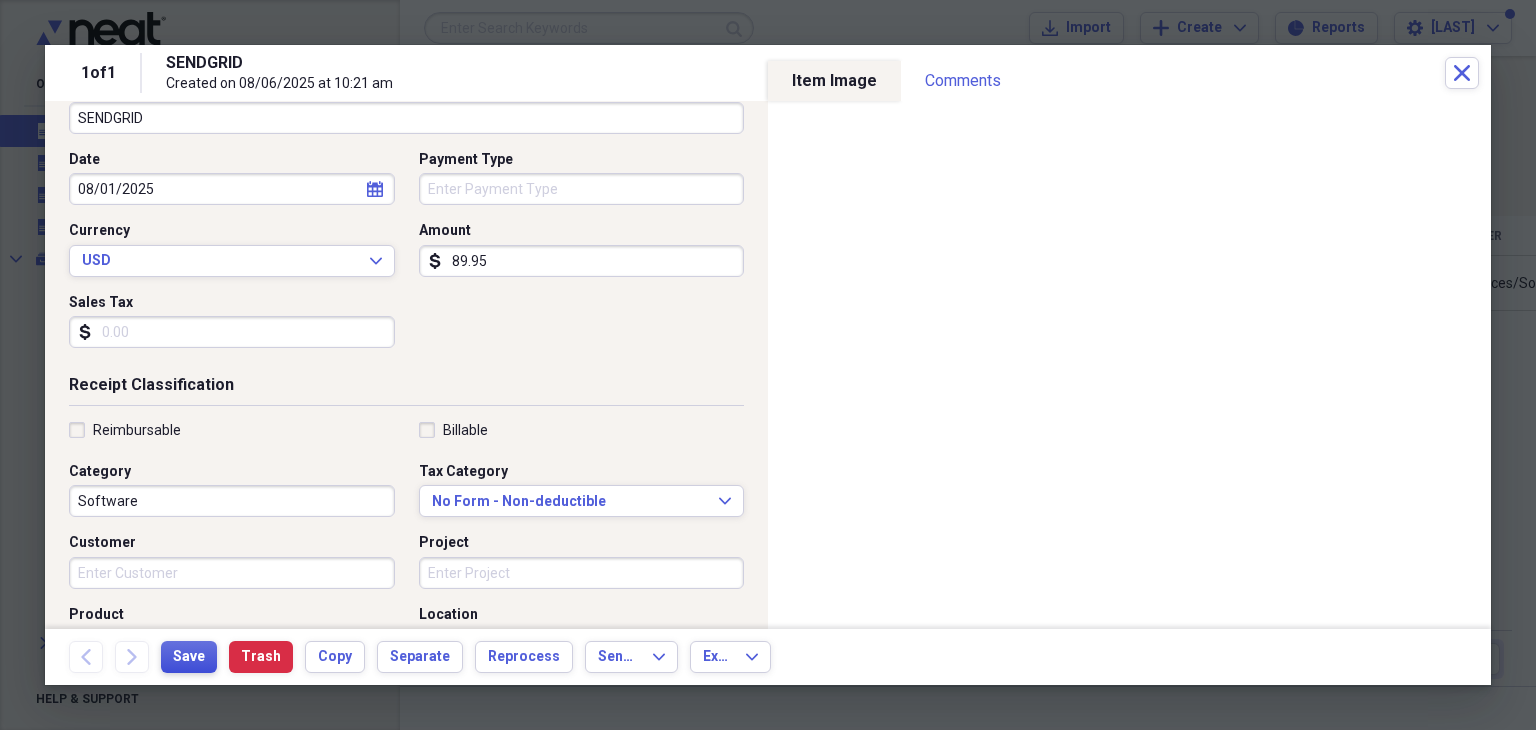 click on "Save" at bounding box center [189, 657] 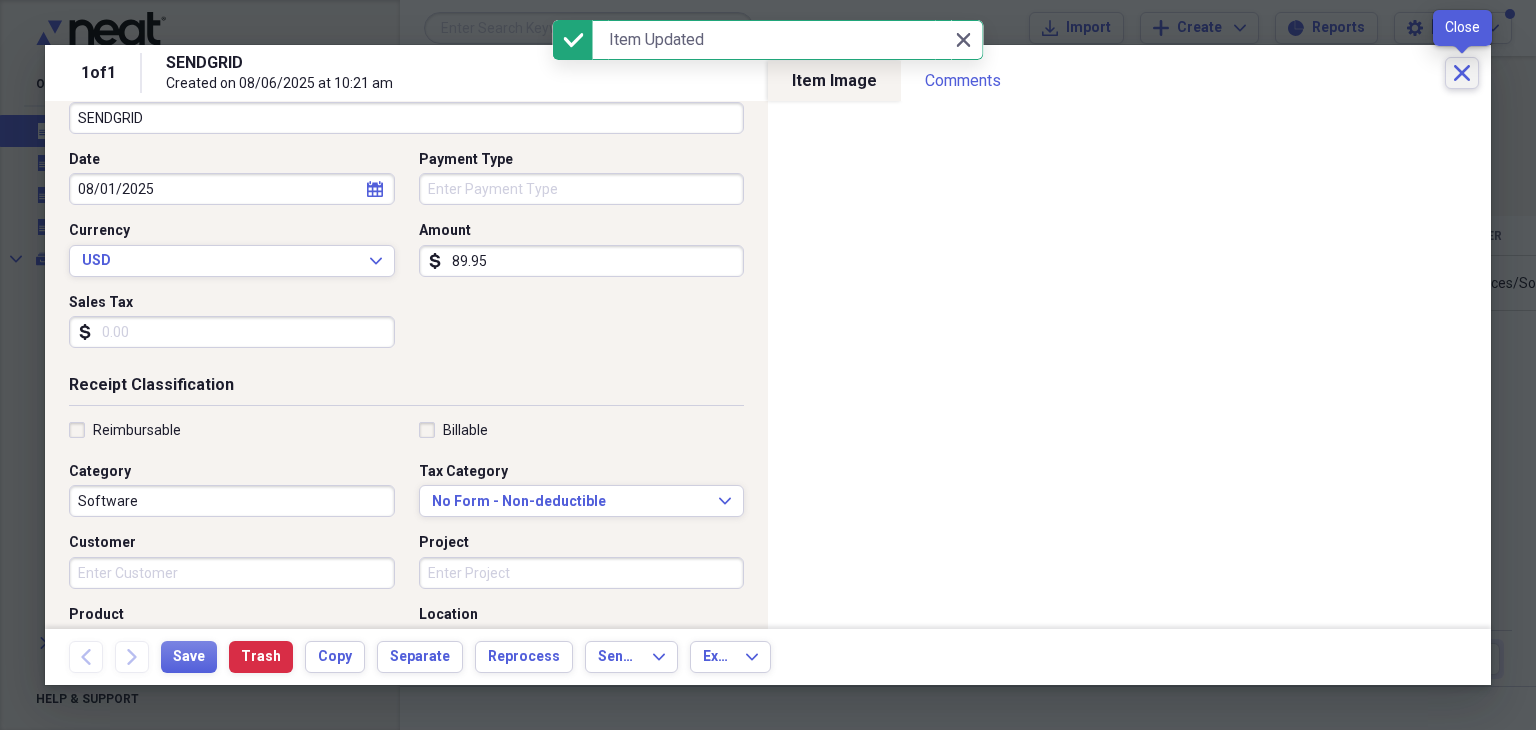 click on "Close" 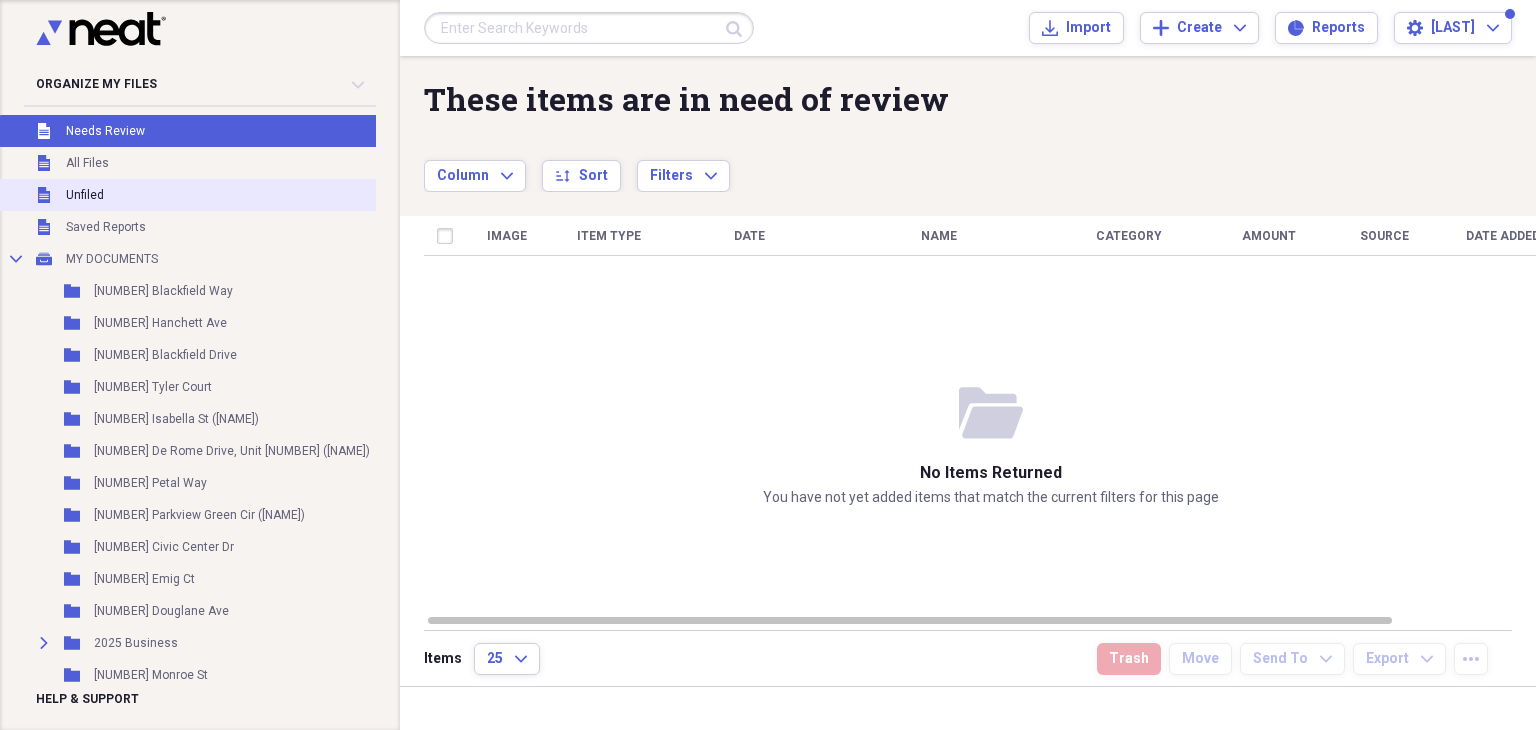 click on "Unfiled" at bounding box center [85, 195] 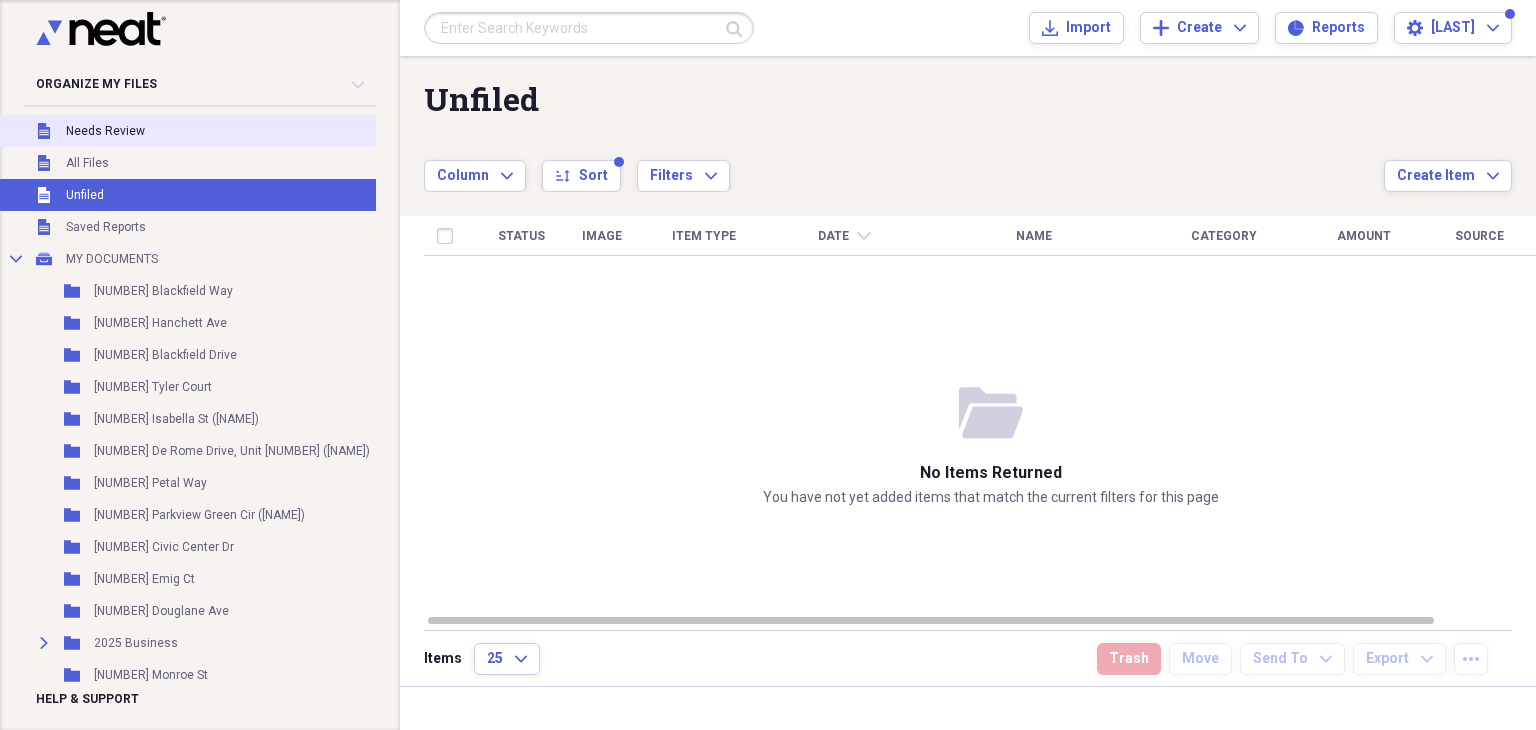 click on "Unfiled Needs Review" at bounding box center [220, 131] 